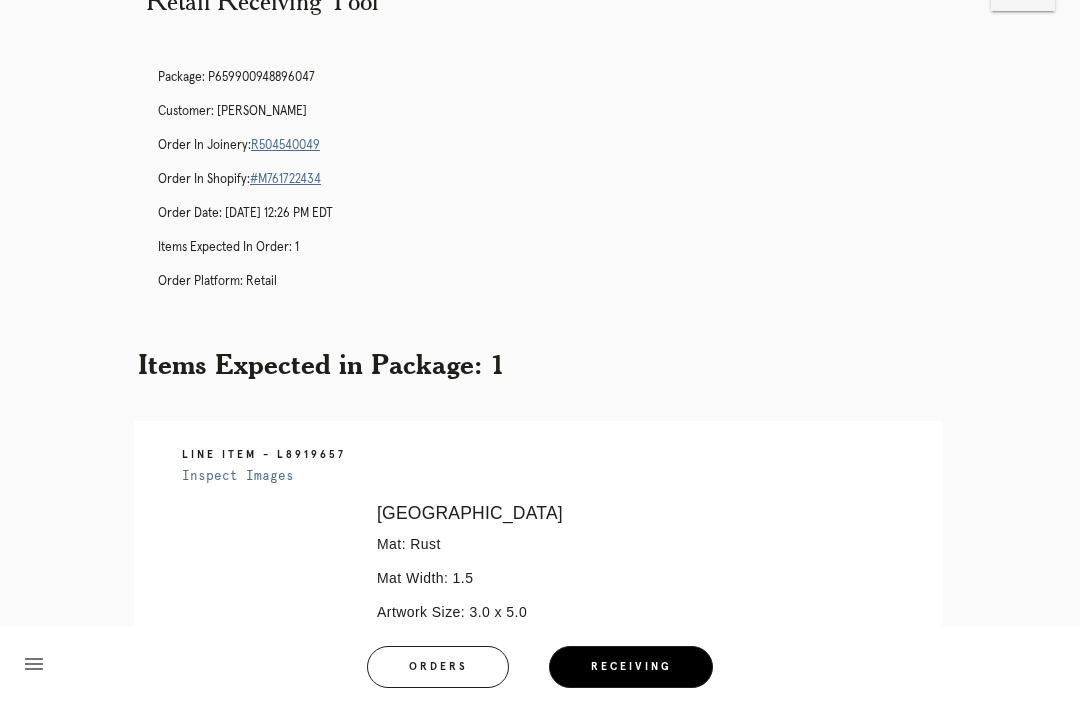 scroll, scrollTop: 0, scrollLeft: 0, axis: both 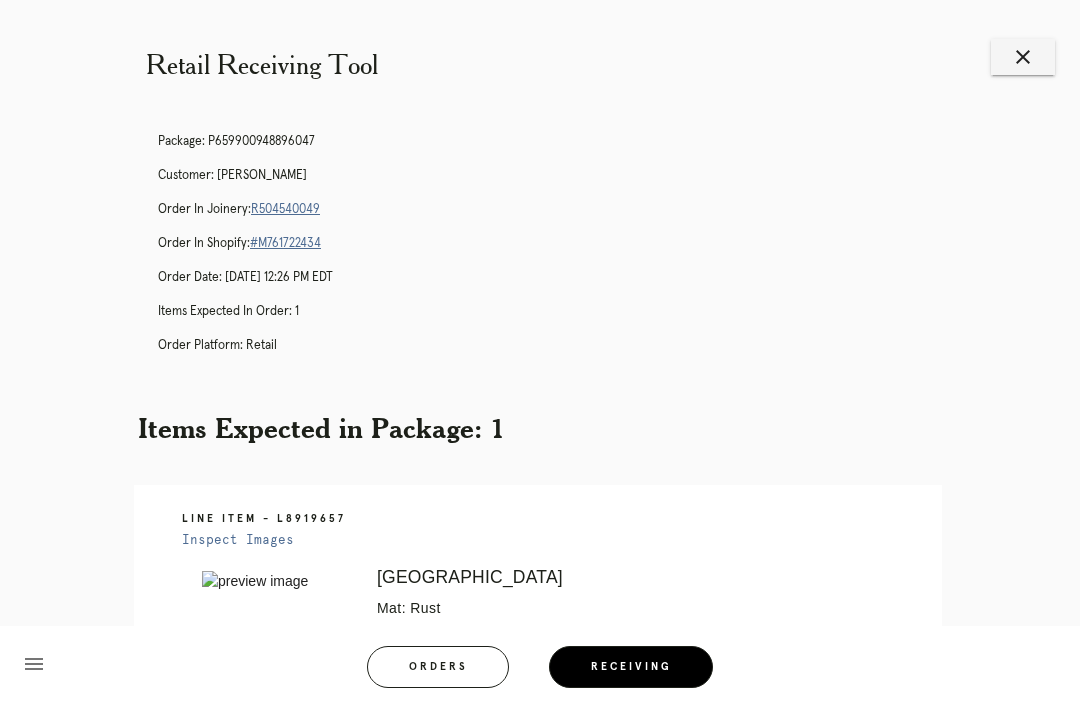 click on "close" at bounding box center (1023, 57) 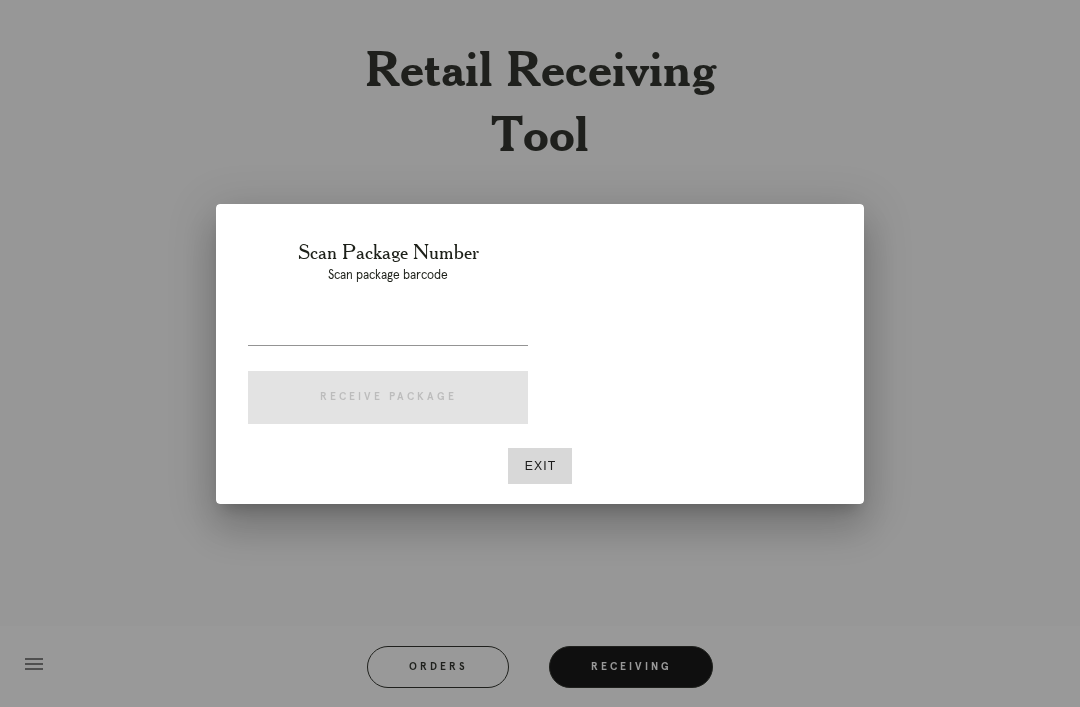 scroll, scrollTop: 0, scrollLeft: 0, axis: both 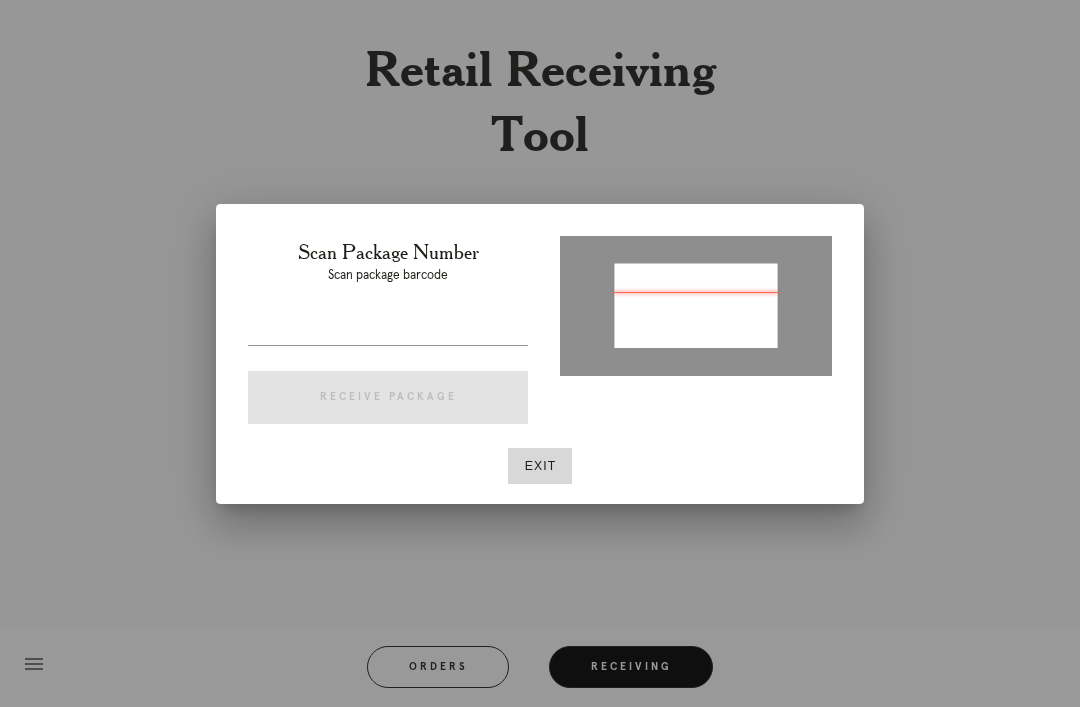 type on "P539657753855879" 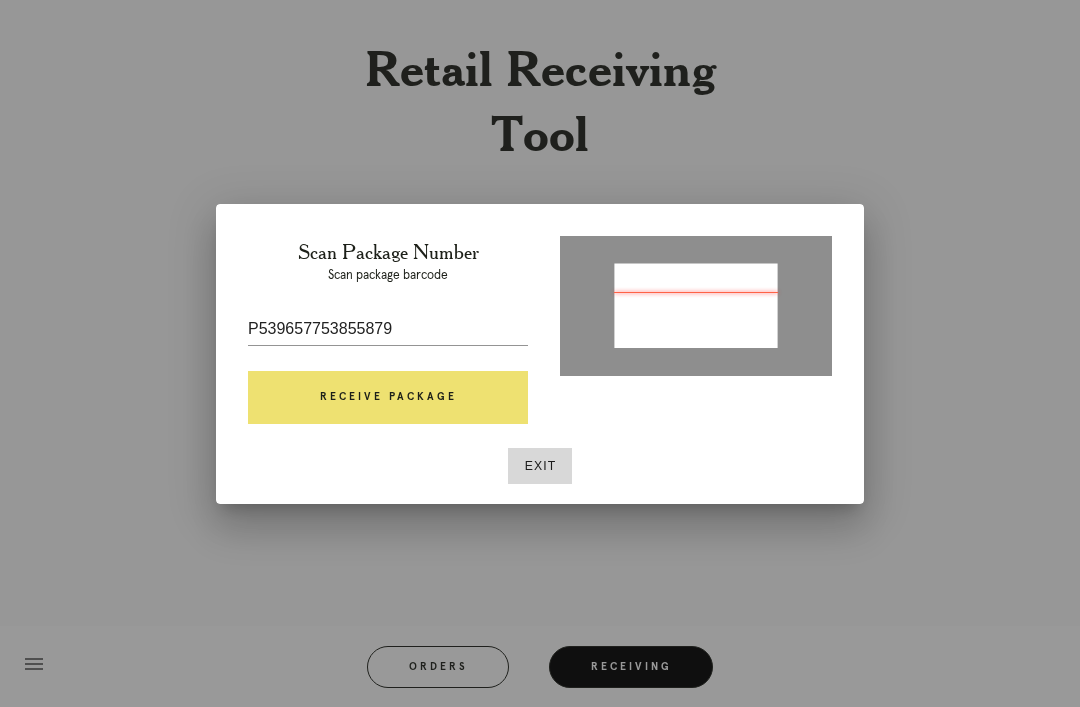 click on "Receive Package" at bounding box center [388, 398] 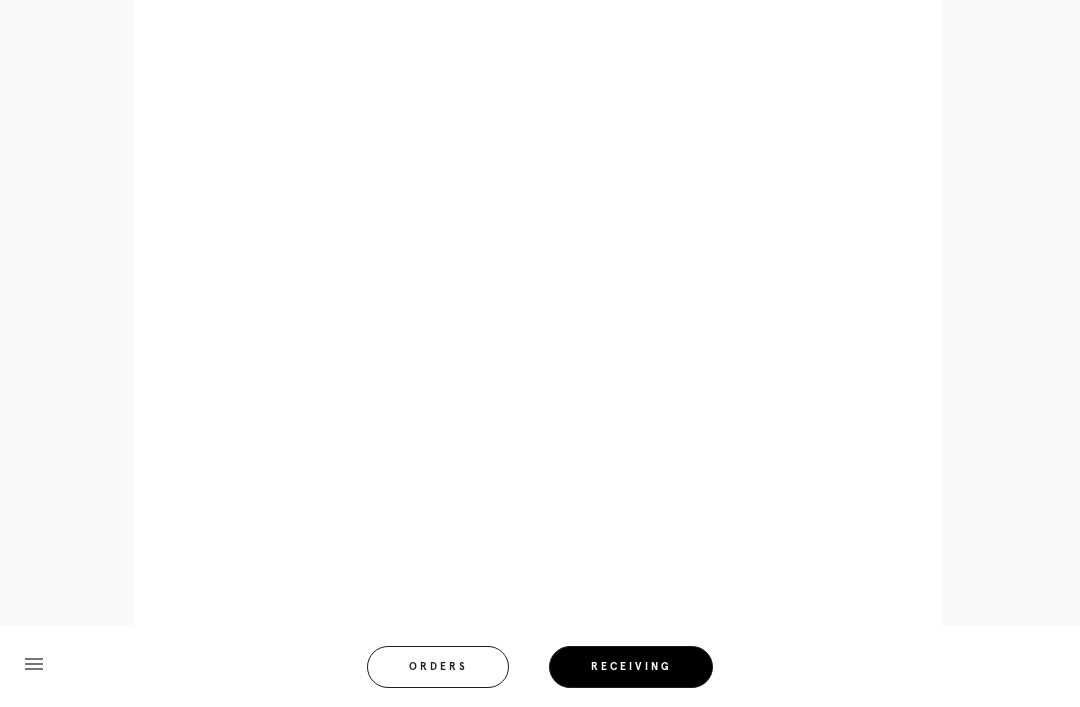 scroll, scrollTop: 1064, scrollLeft: 0, axis: vertical 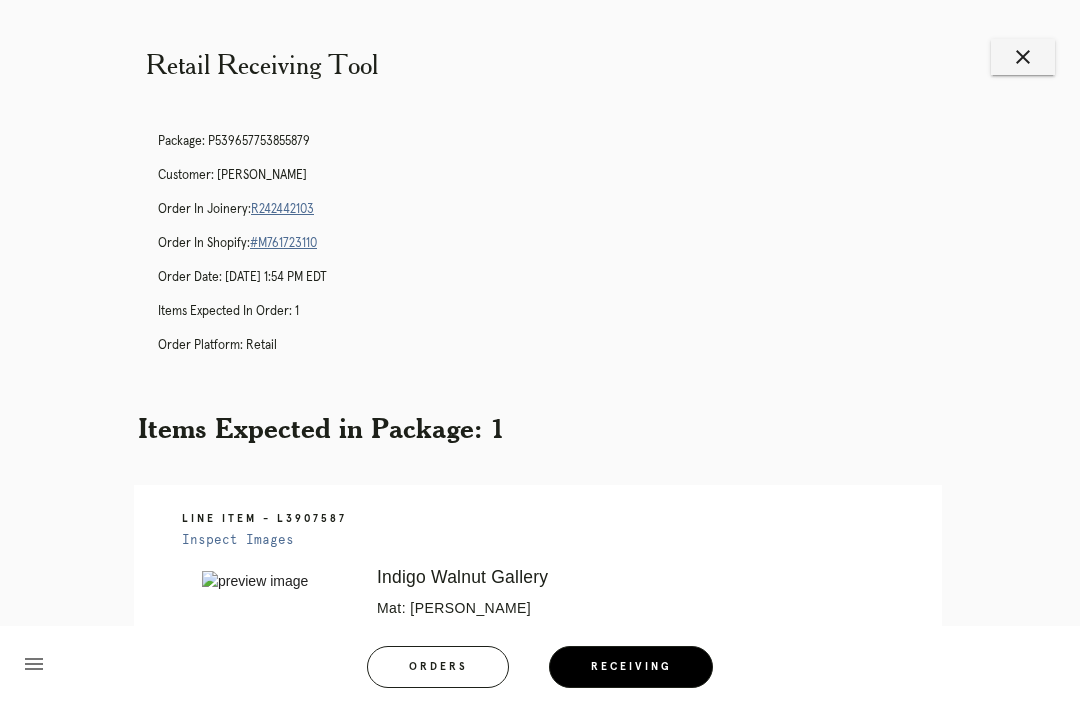 click on "close" at bounding box center [1023, 57] 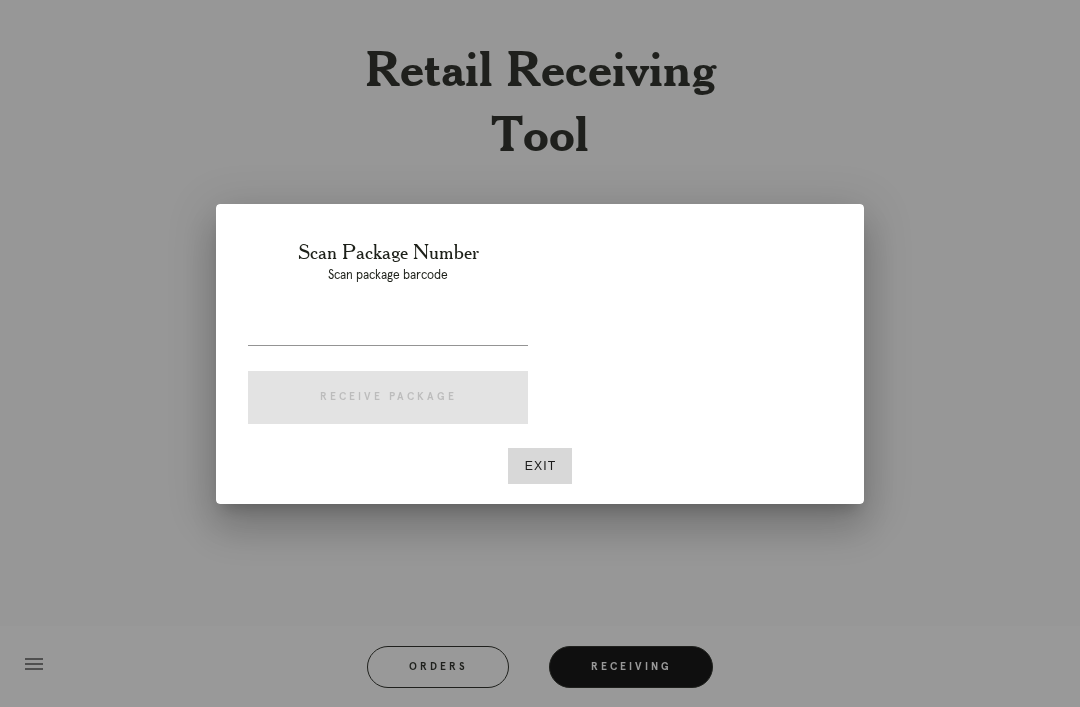 scroll, scrollTop: 0, scrollLeft: 0, axis: both 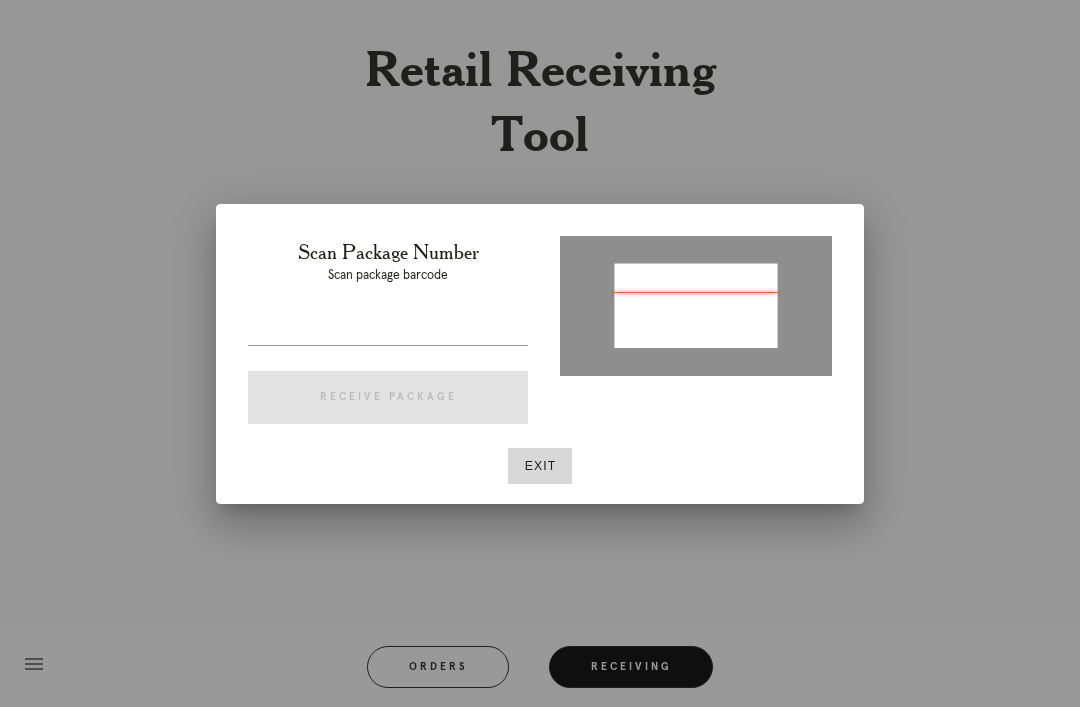 type on "P550060714113981" 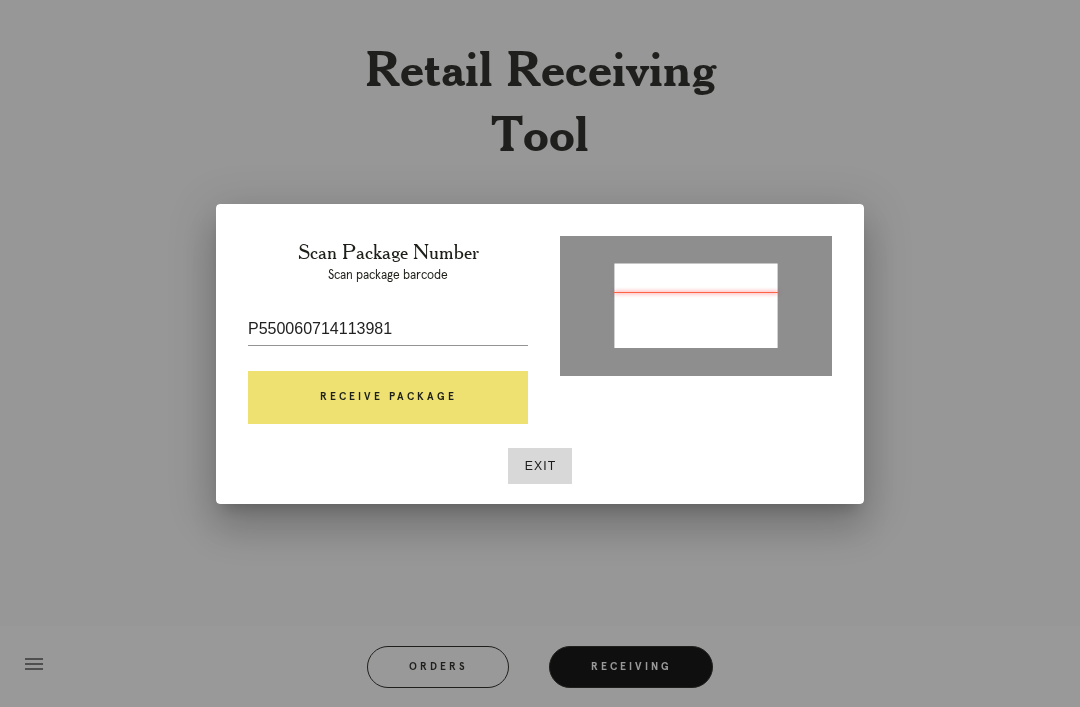 click on "Receive Package" at bounding box center [388, 398] 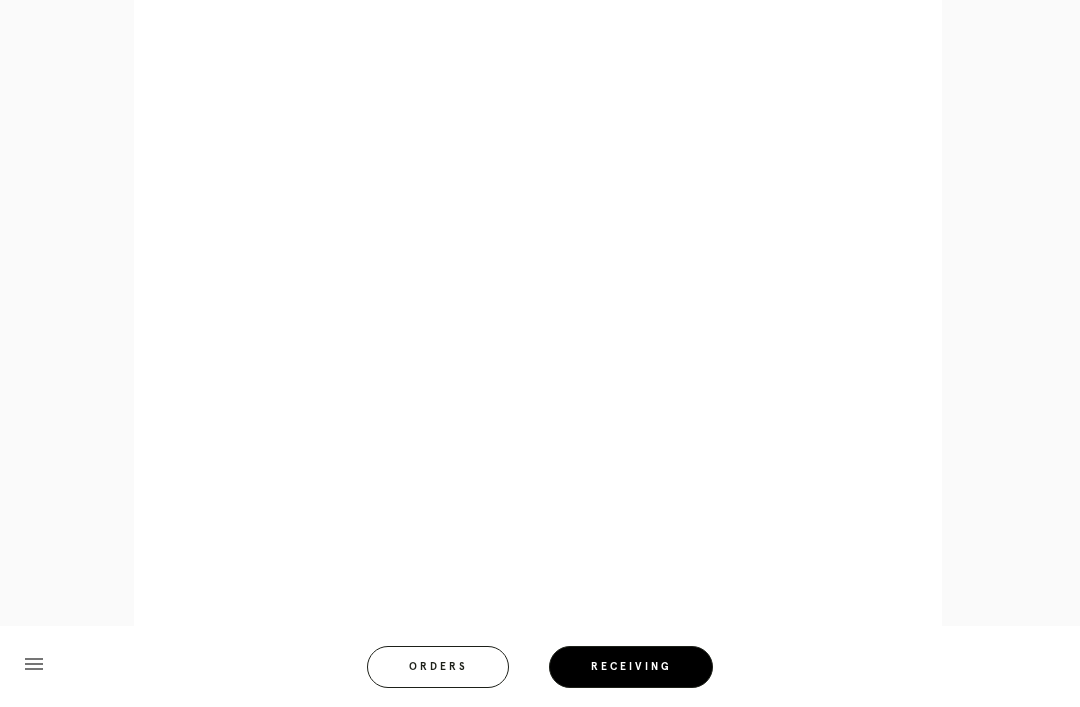 scroll, scrollTop: 858, scrollLeft: 0, axis: vertical 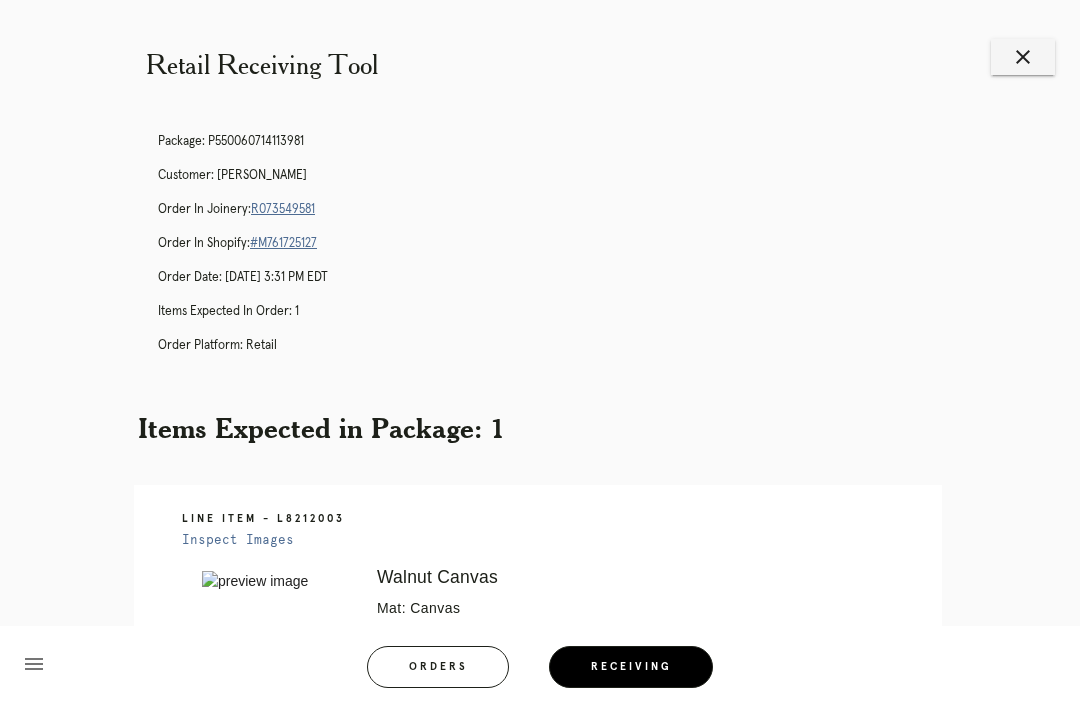 click on "close" at bounding box center [1023, 57] 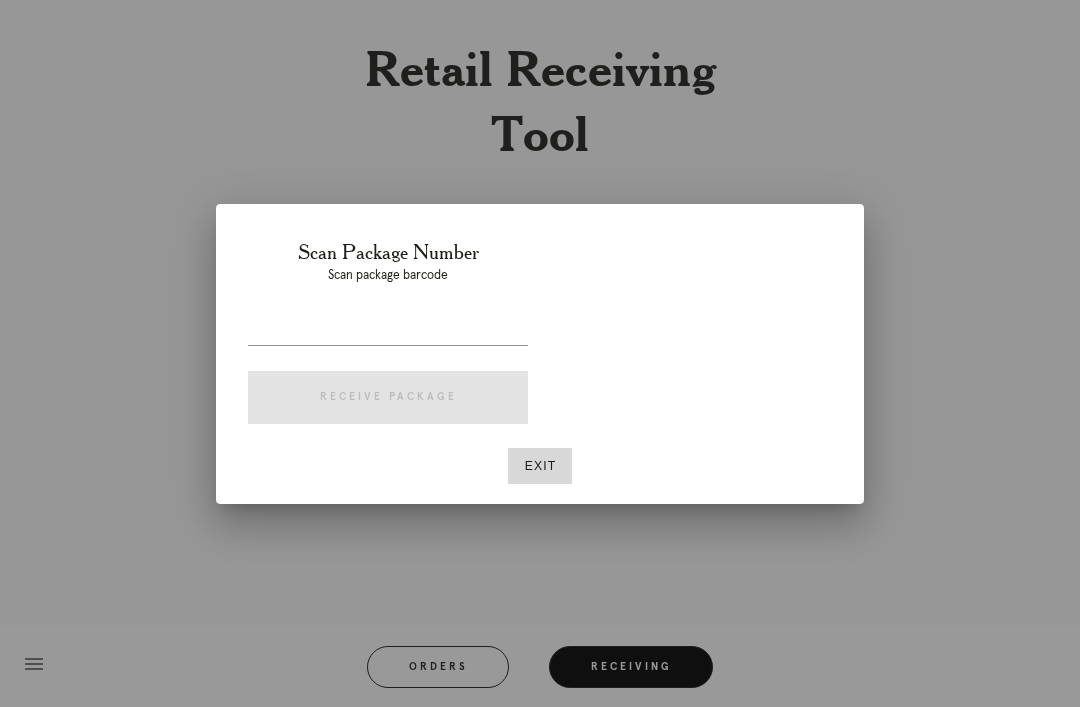scroll, scrollTop: 0, scrollLeft: 0, axis: both 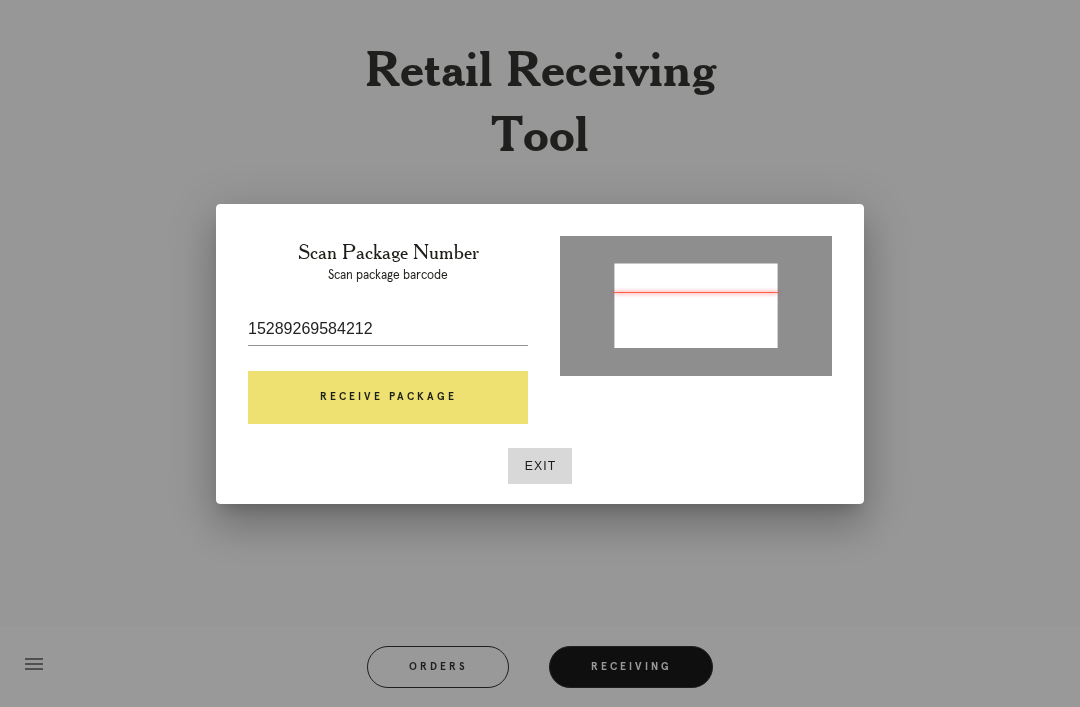 click on "15289269584212" at bounding box center [388, 329] 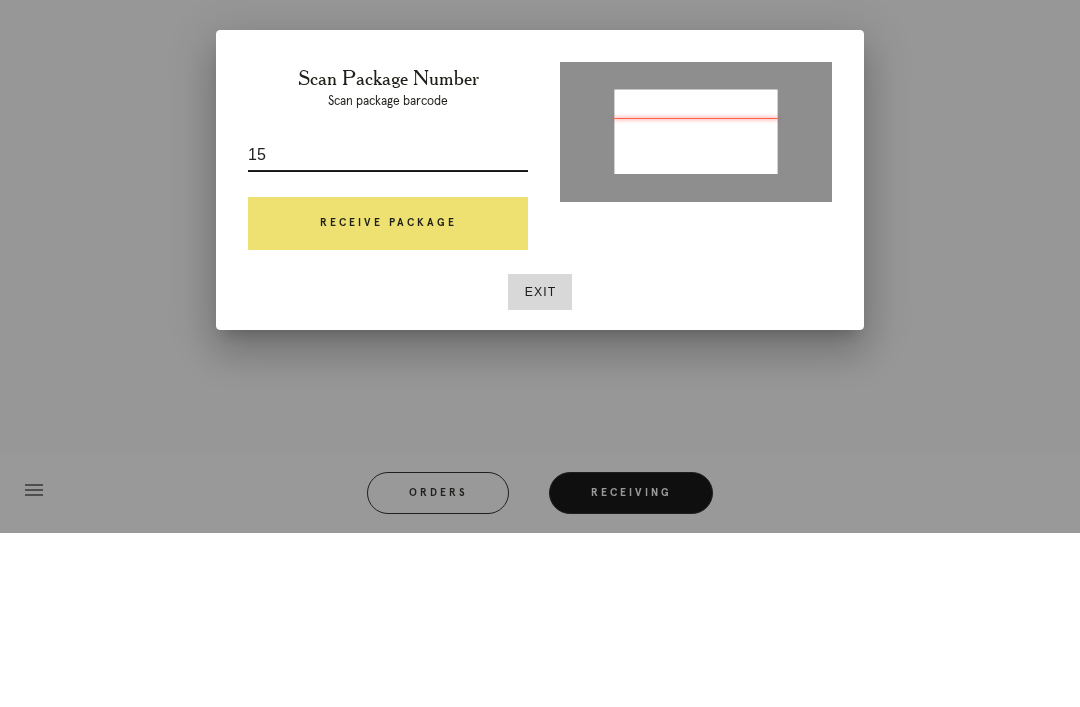 type on "1" 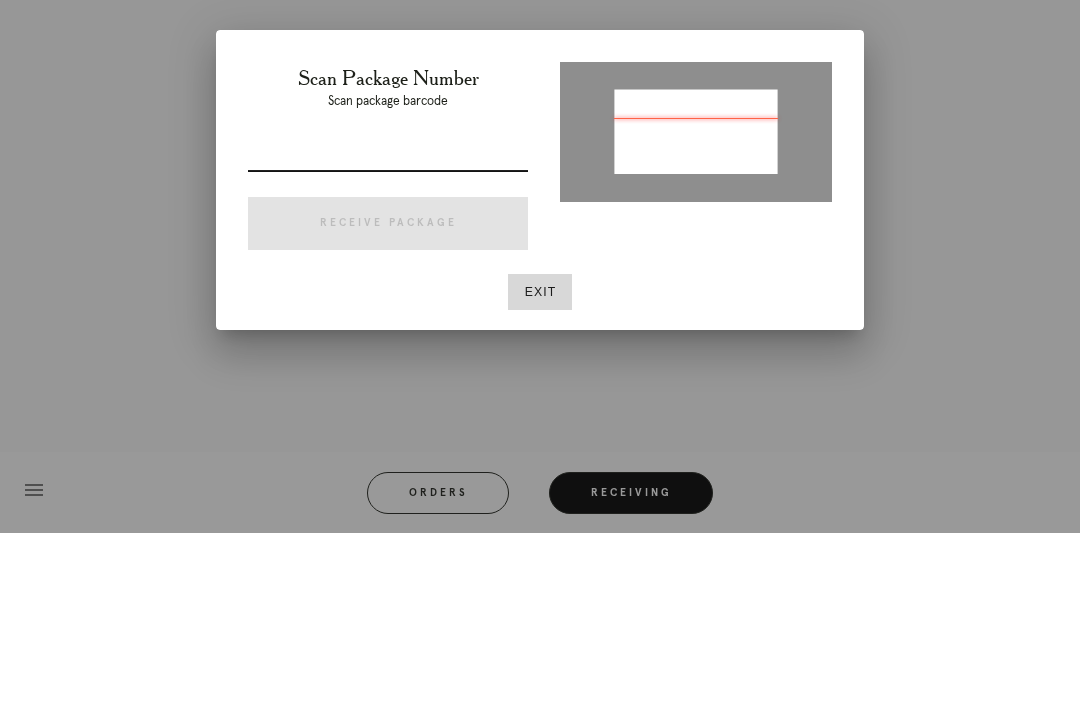scroll, scrollTop: 64, scrollLeft: 0, axis: vertical 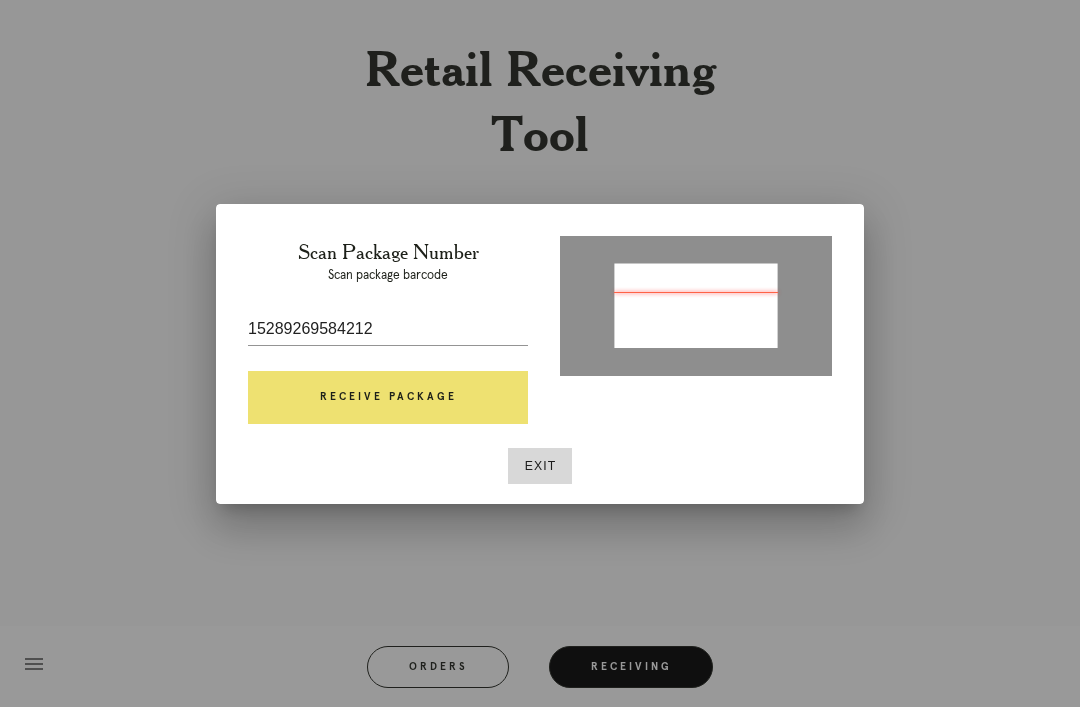 click on "Receive Package" at bounding box center [388, 398] 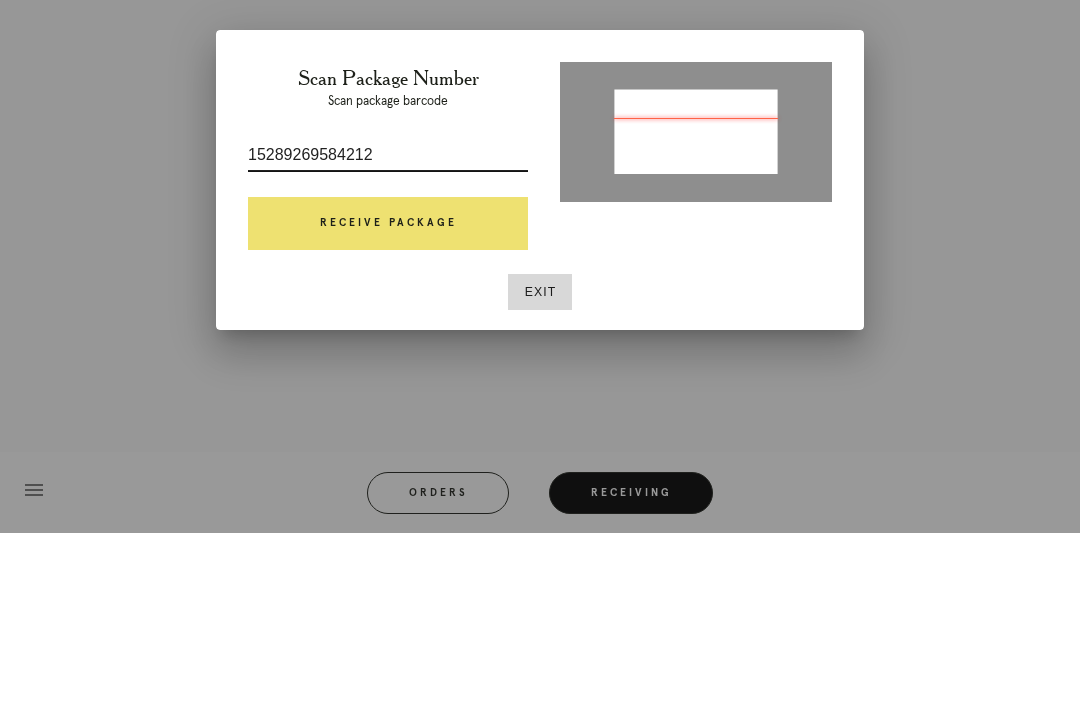 click on "15289269584212" at bounding box center [388, 329] 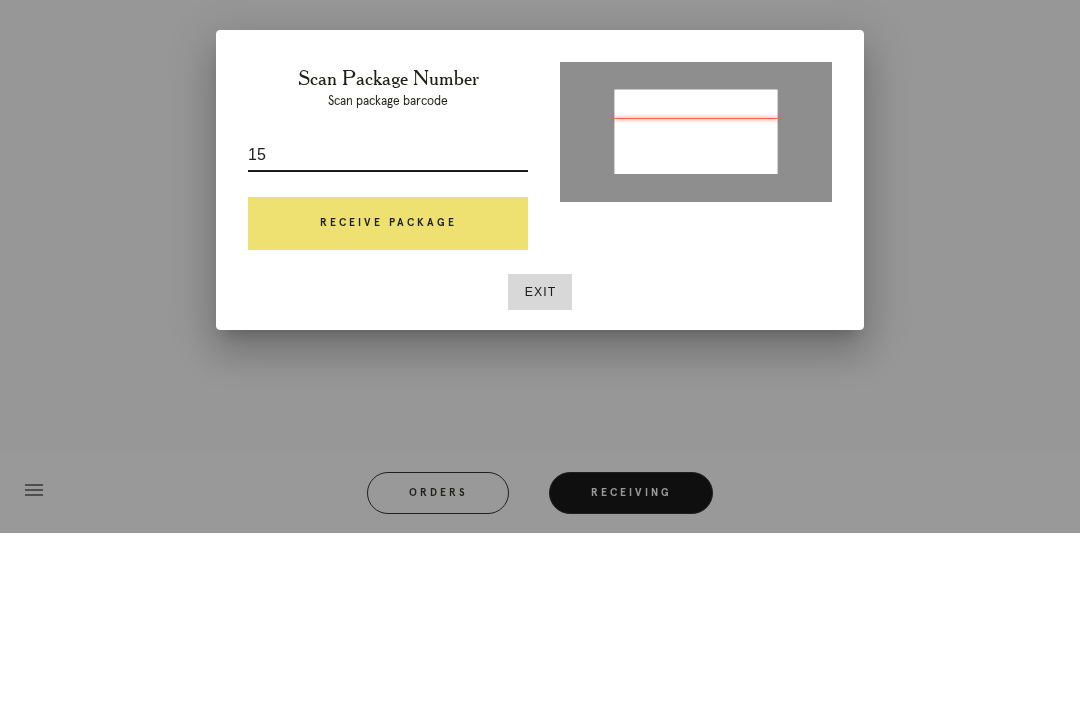 type on "1" 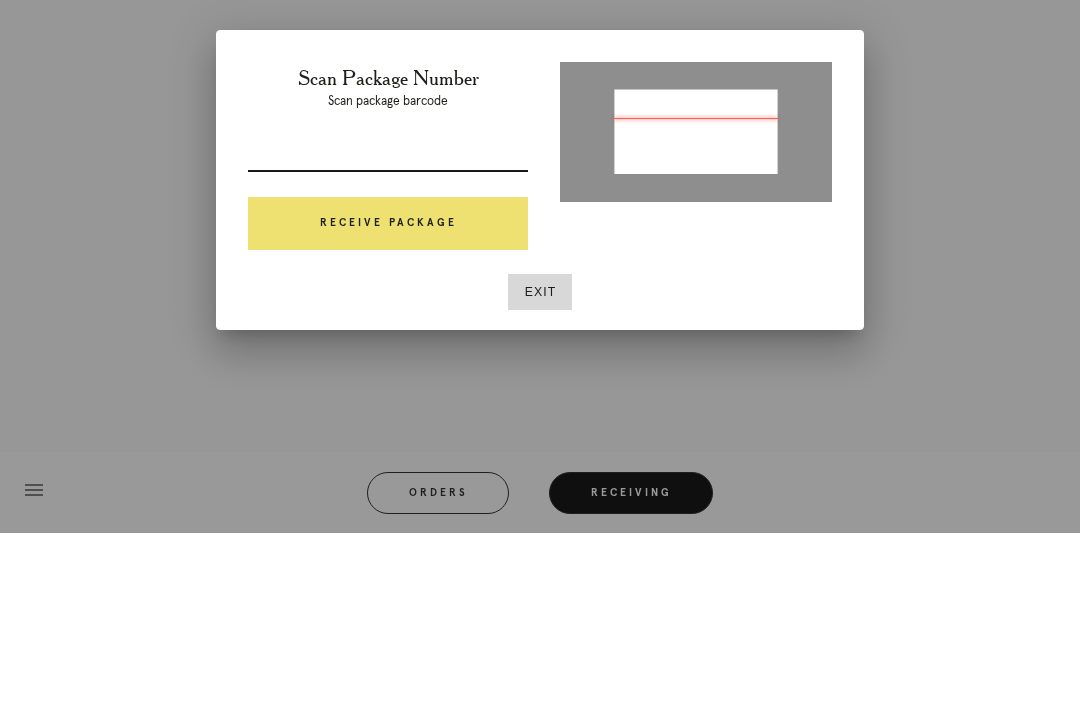 type on "P654745836438317" 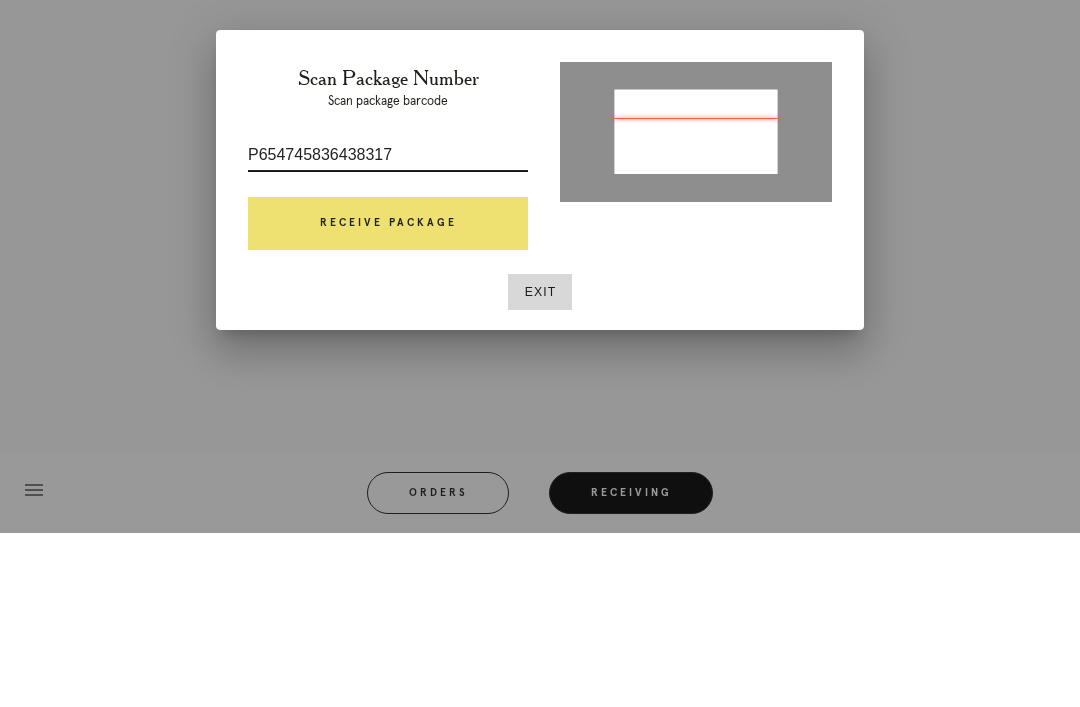click on "Receive Package" at bounding box center (388, 398) 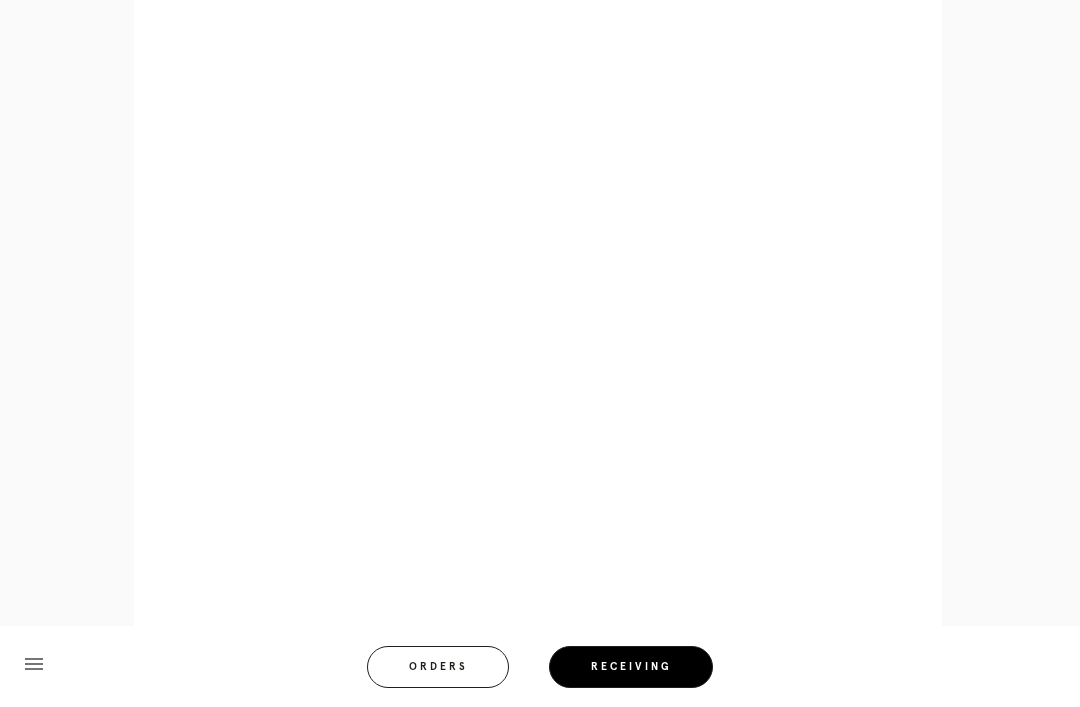scroll, scrollTop: 1082, scrollLeft: 0, axis: vertical 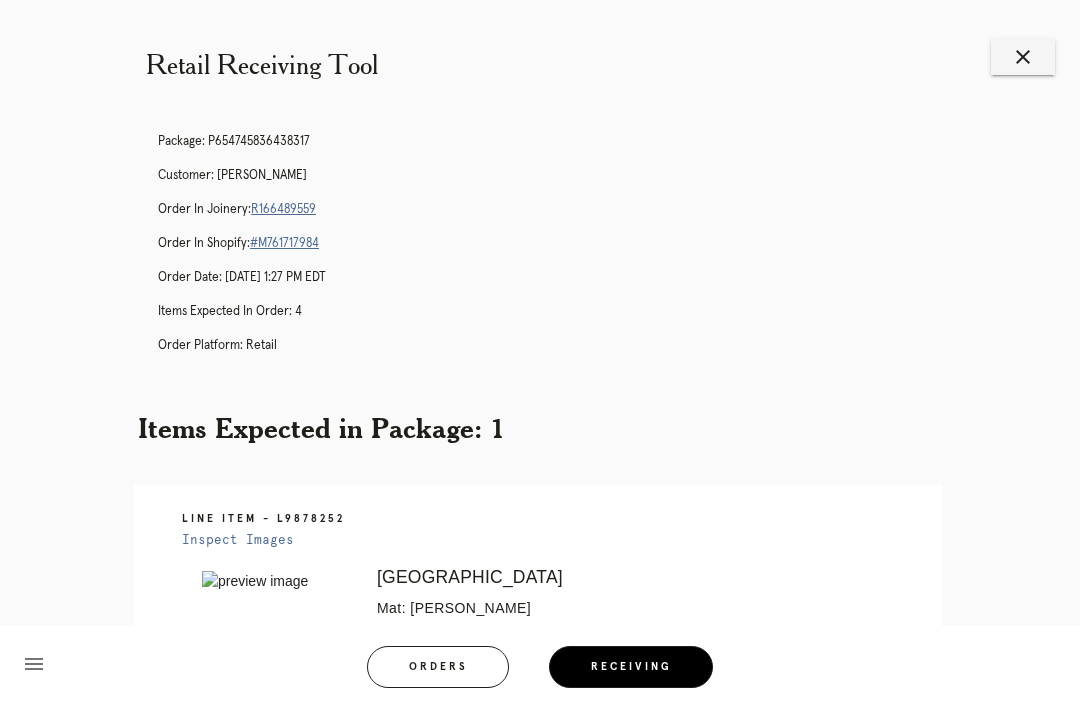 click on "close" at bounding box center [1023, 57] 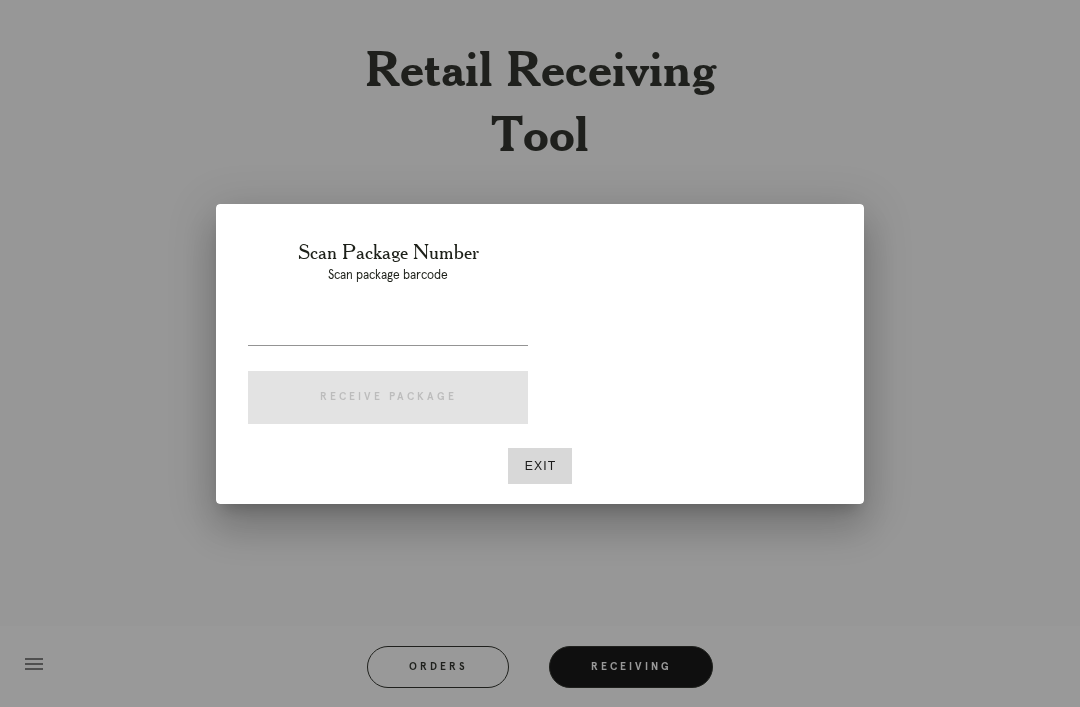 scroll, scrollTop: 0, scrollLeft: 0, axis: both 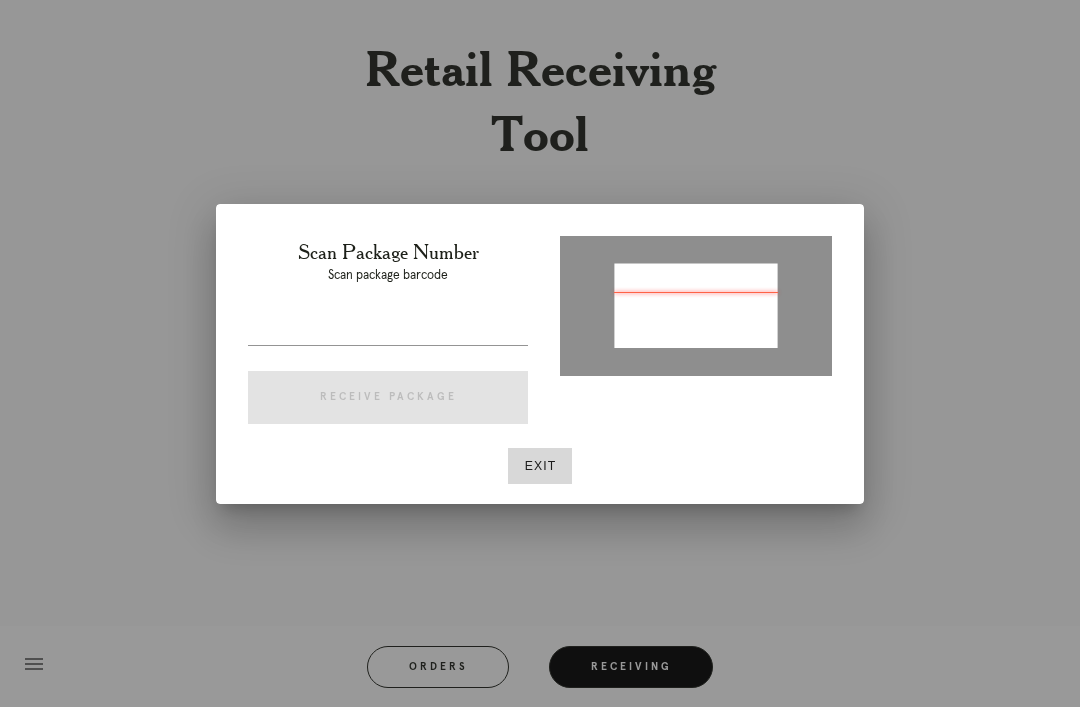 type on "P918753689221437" 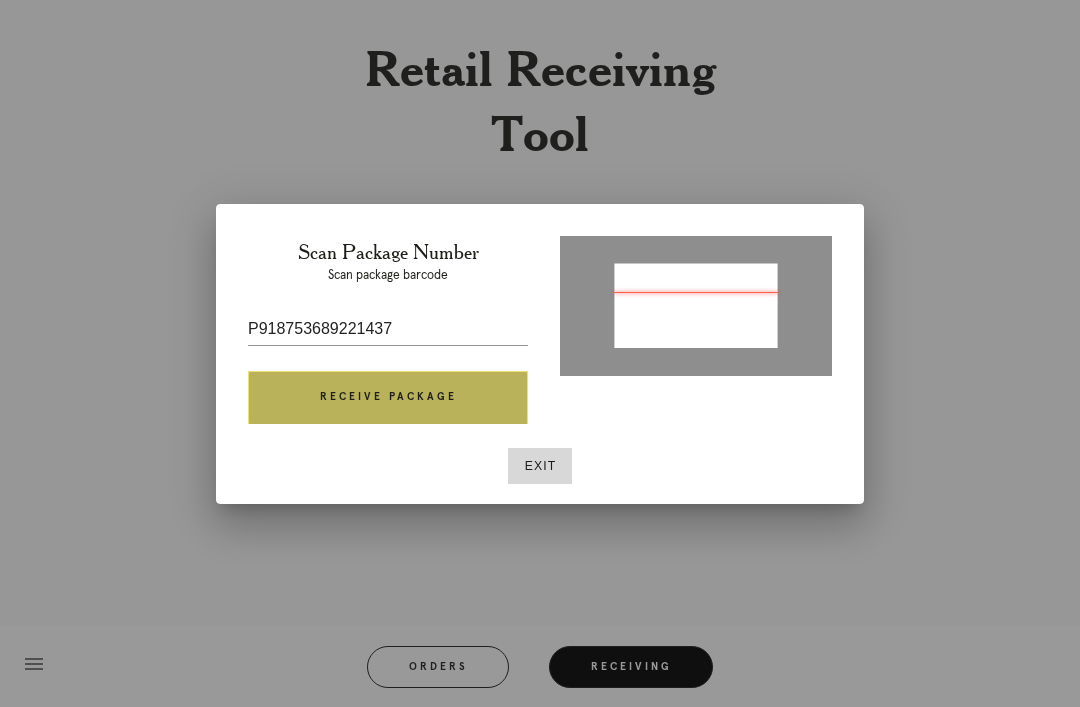 click on "Receive Package" at bounding box center [388, 398] 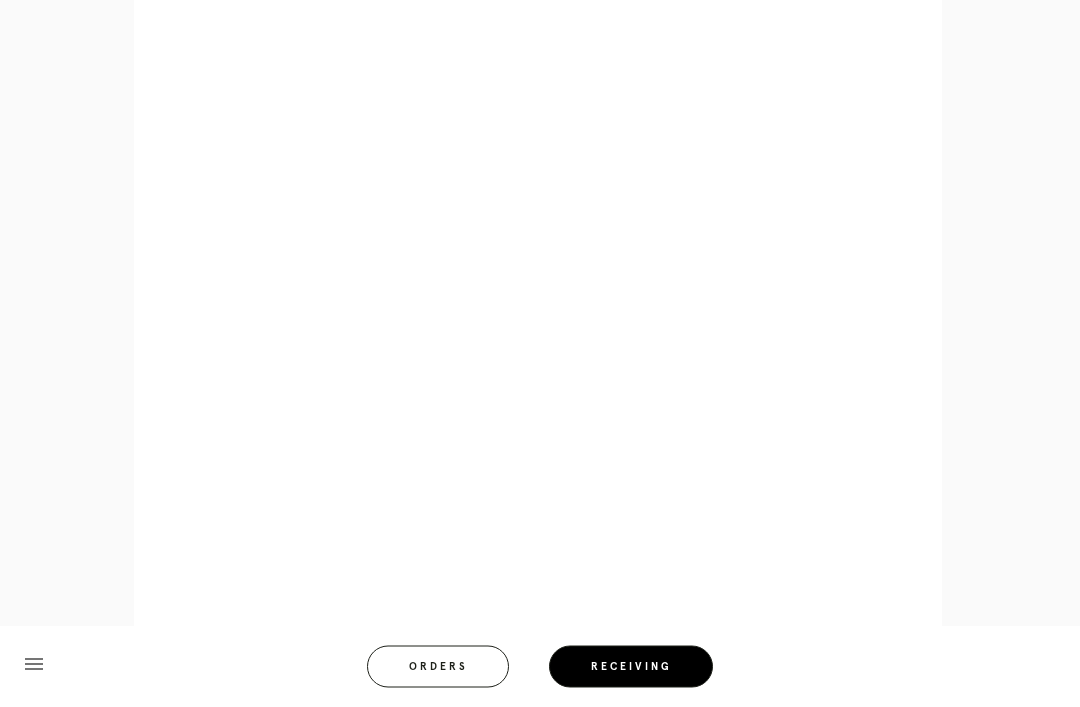 scroll, scrollTop: 843, scrollLeft: 0, axis: vertical 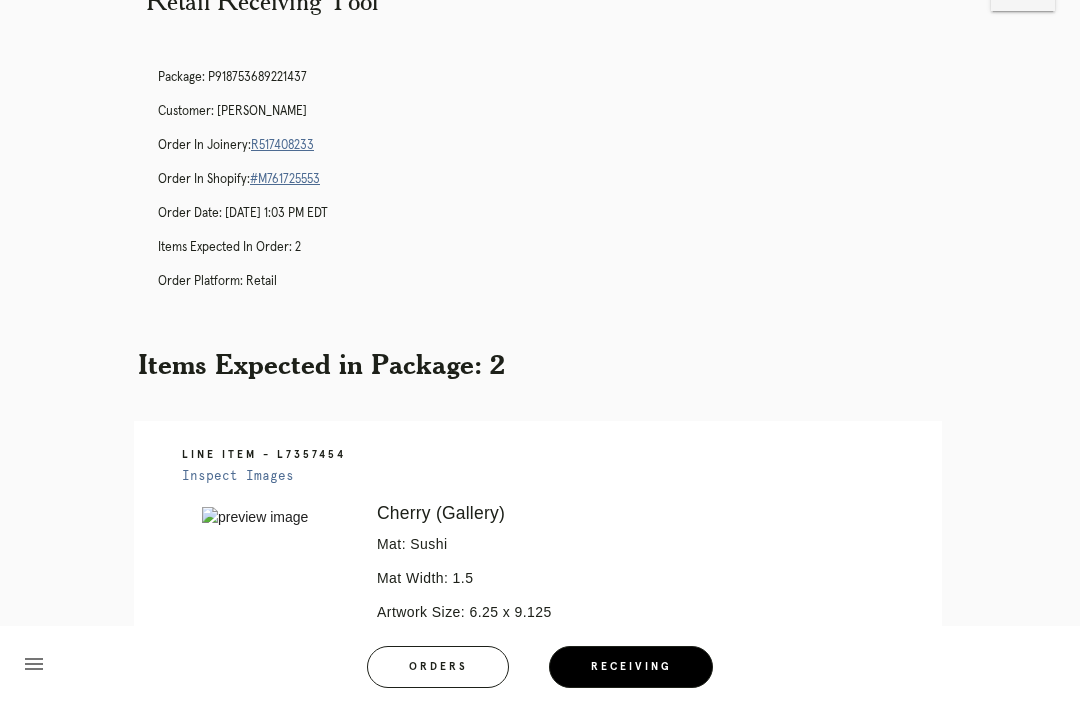 click on "Orders" at bounding box center (438, 667) 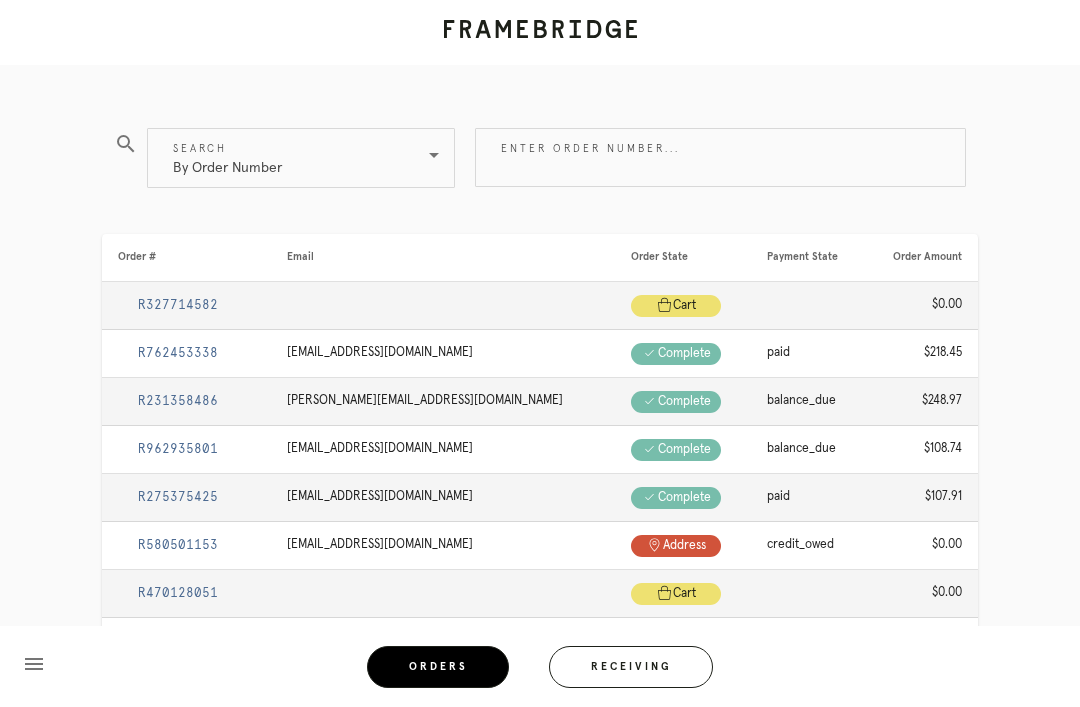 click on "Enter order number..." at bounding box center (720, 157) 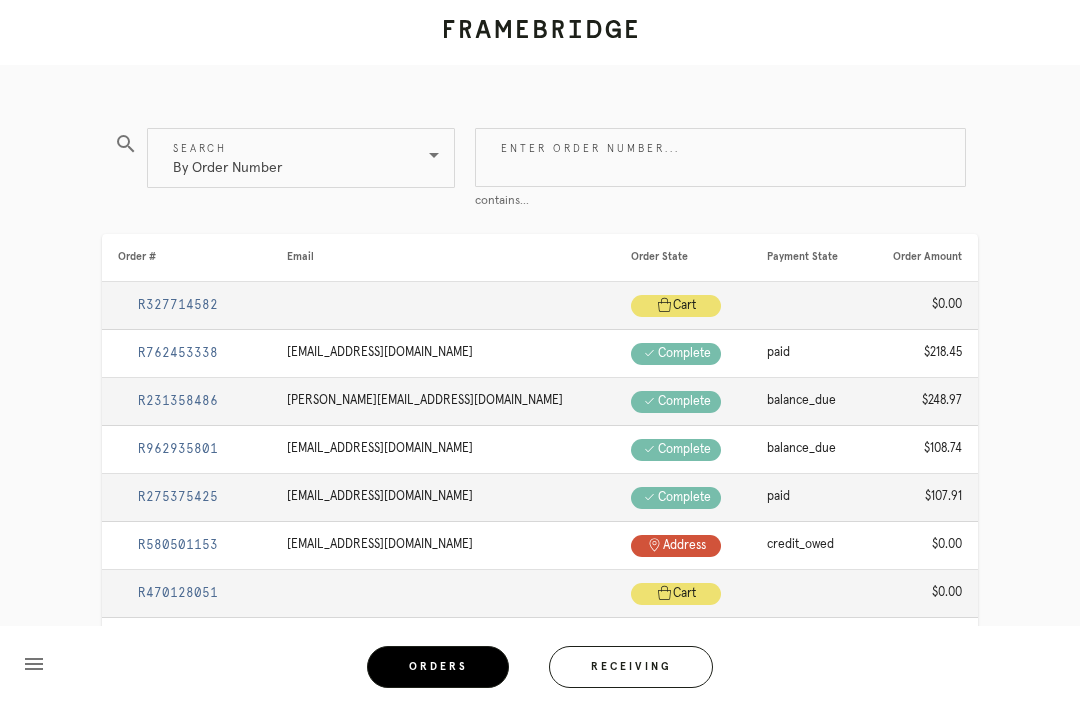 click on "Enter order number..." at bounding box center [720, 157] 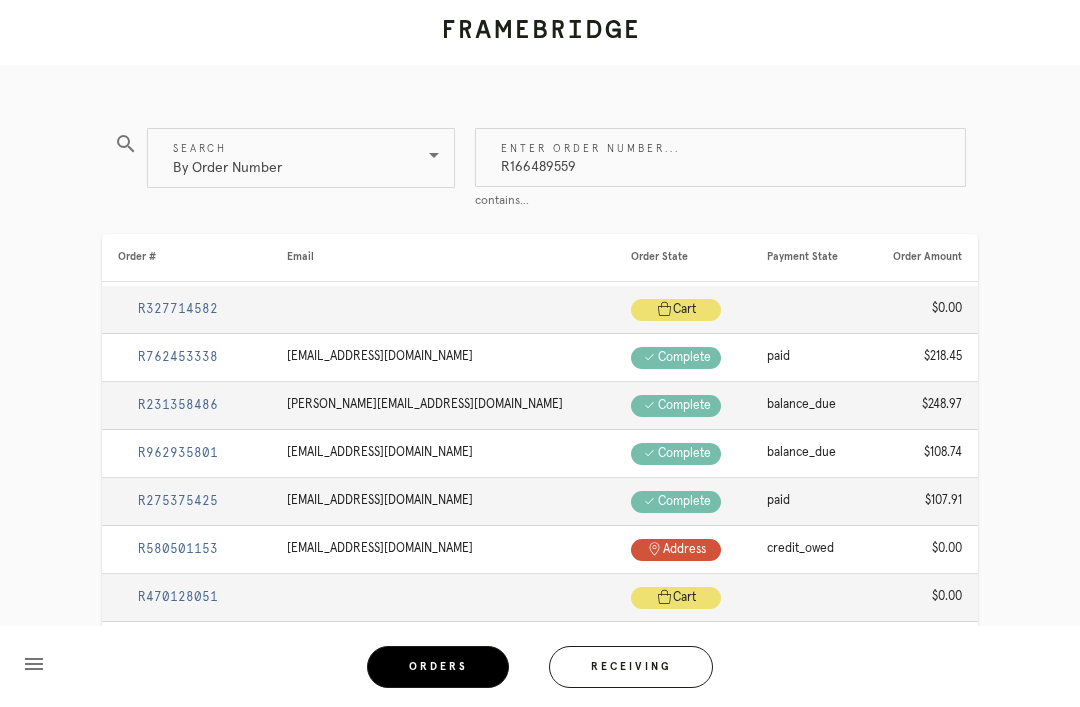 type on "R166489559" 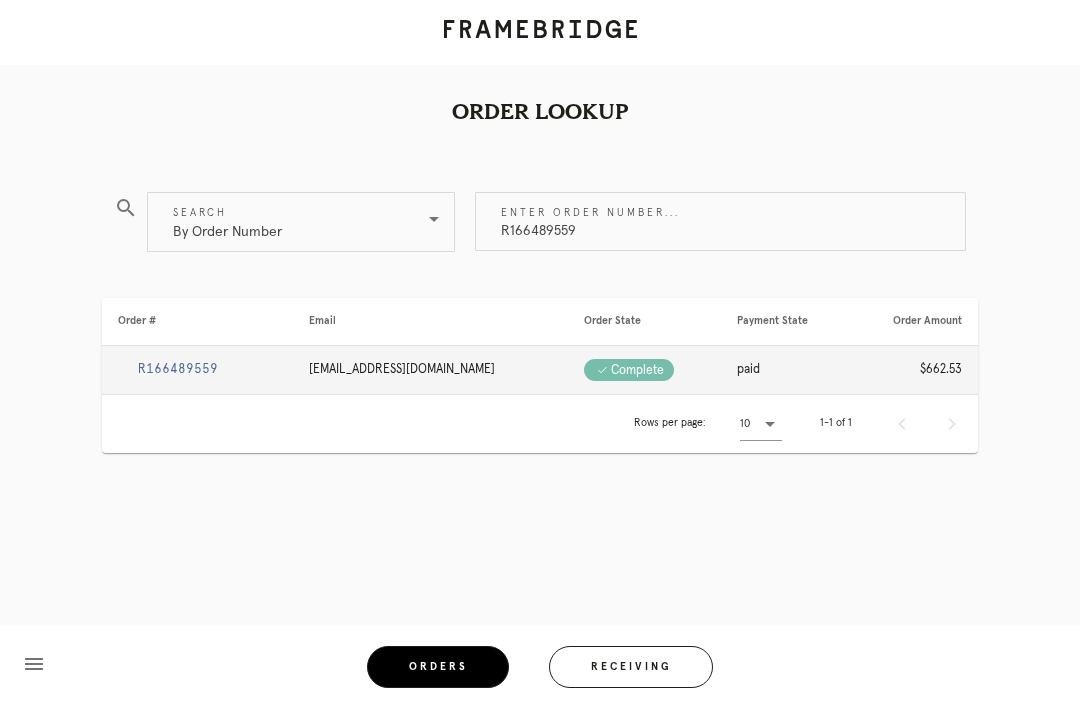 click on "R166489559" at bounding box center [178, 369] 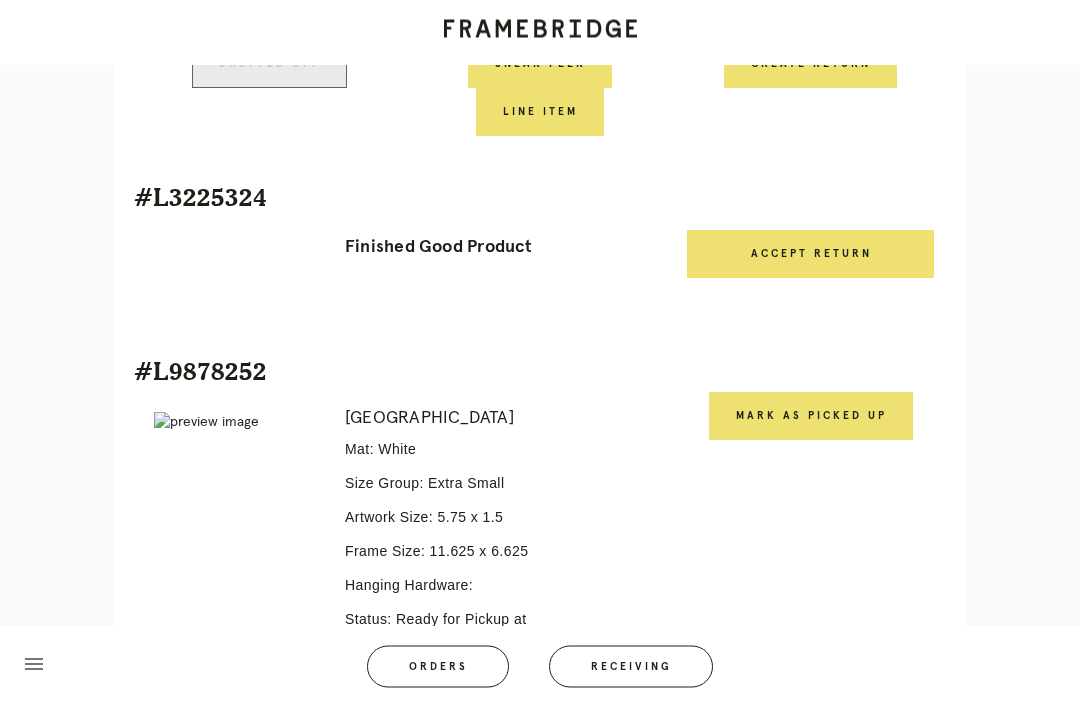 click on "Mark as Picked Up" at bounding box center [811, 417] 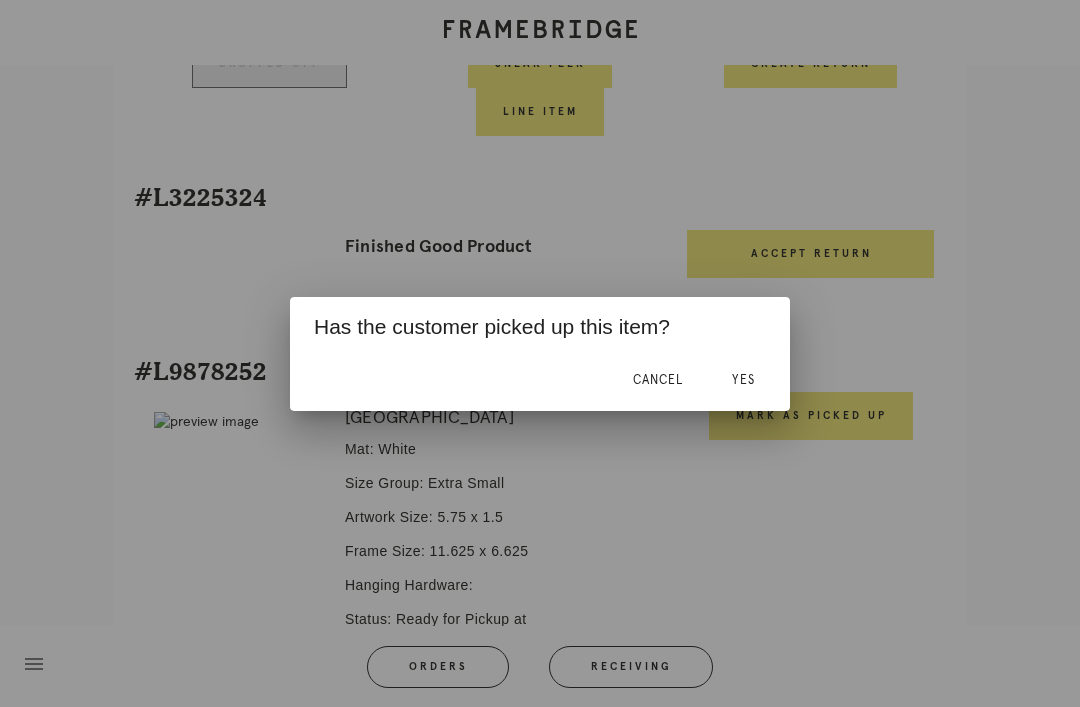 click on "Yes" at bounding box center (743, 381) 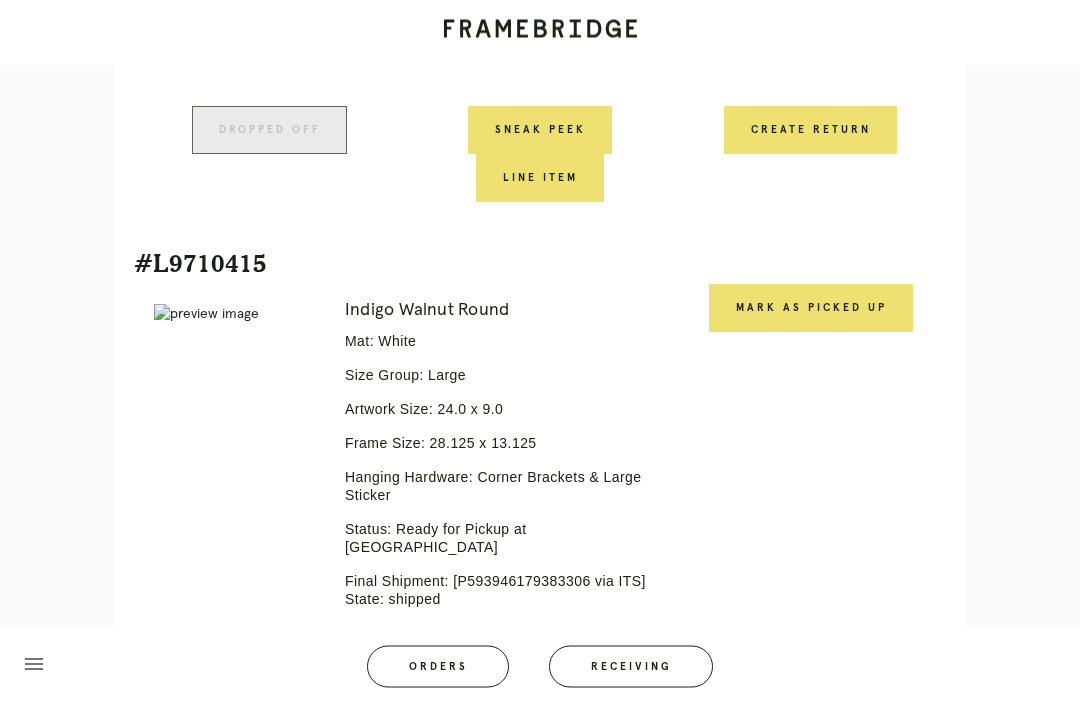 click on "Mark as Picked Up" at bounding box center [811, 309] 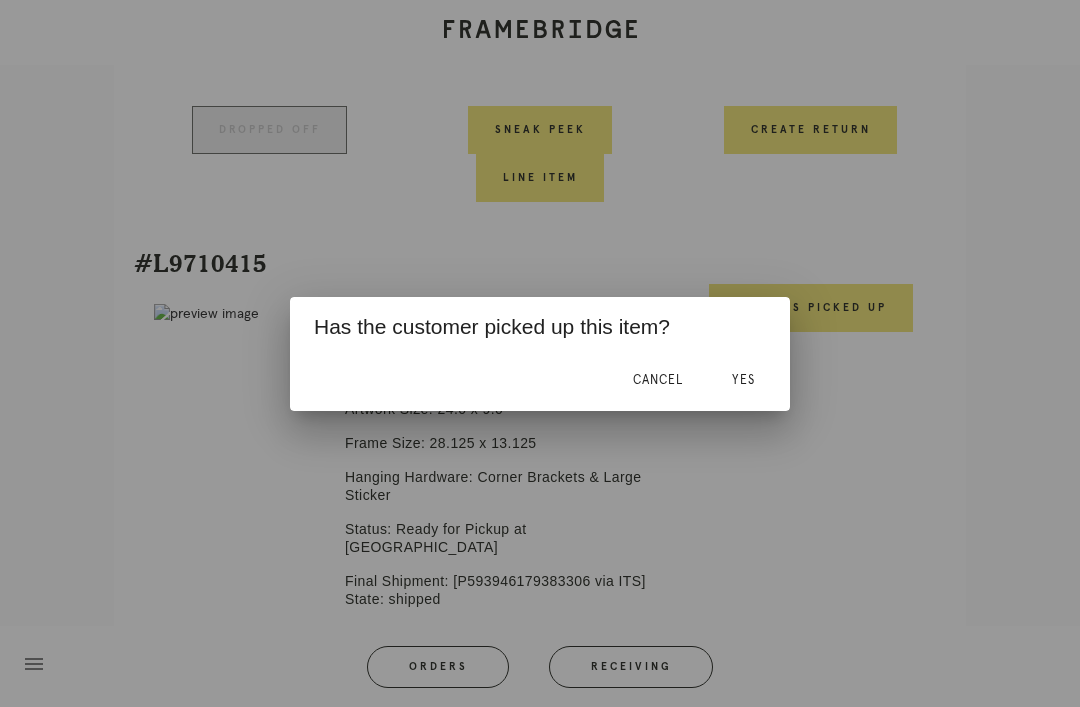 click on "Yes" at bounding box center [743, 381] 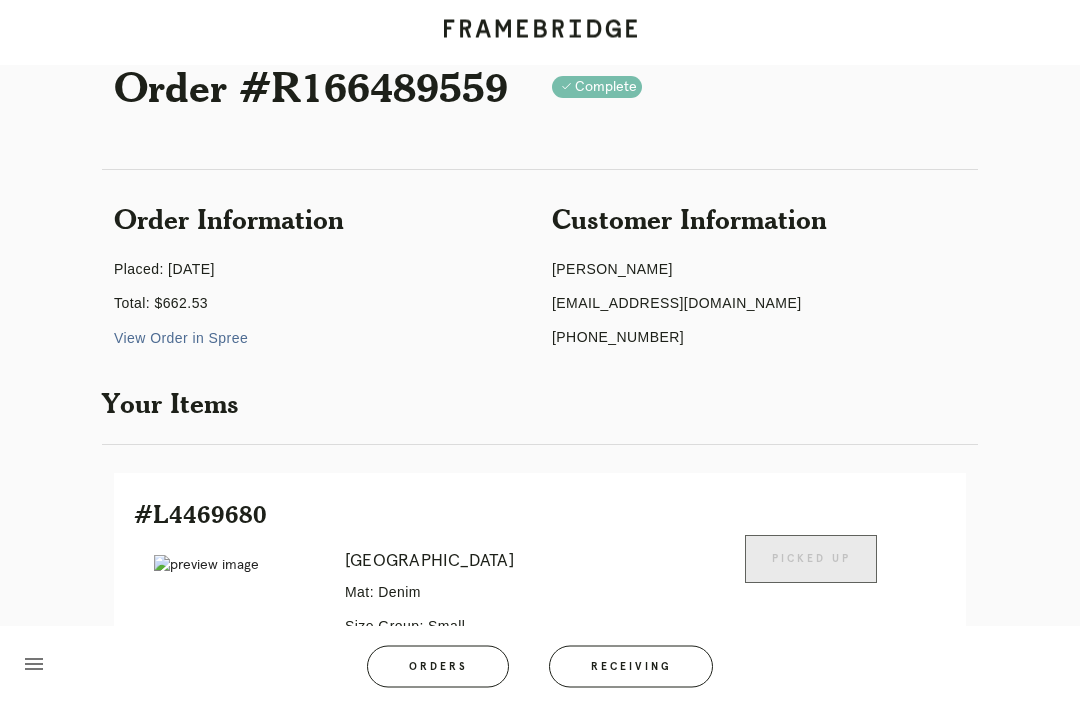 scroll, scrollTop: 0, scrollLeft: 0, axis: both 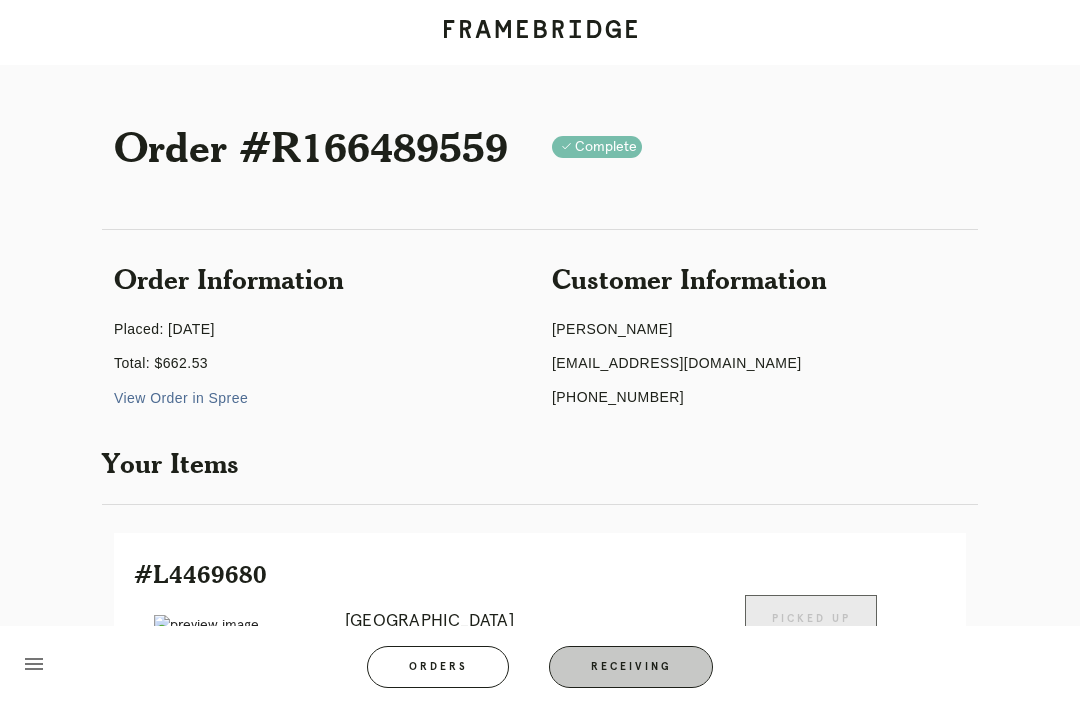 click on "Receiving" at bounding box center (631, 667) 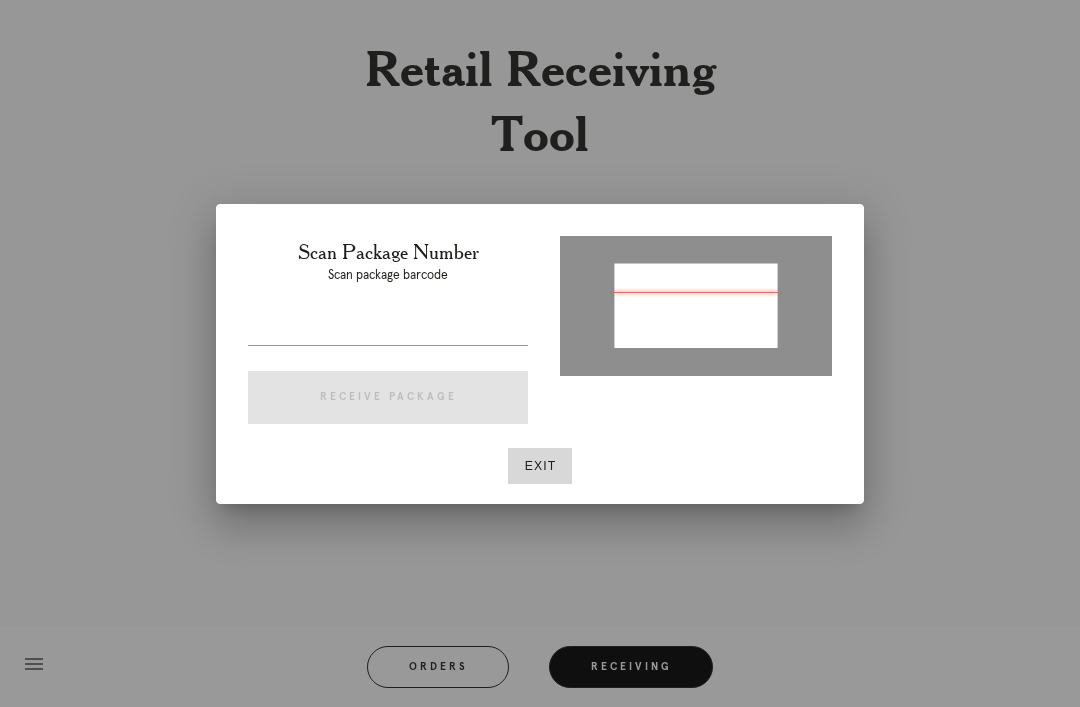 type on "P494027888600448" 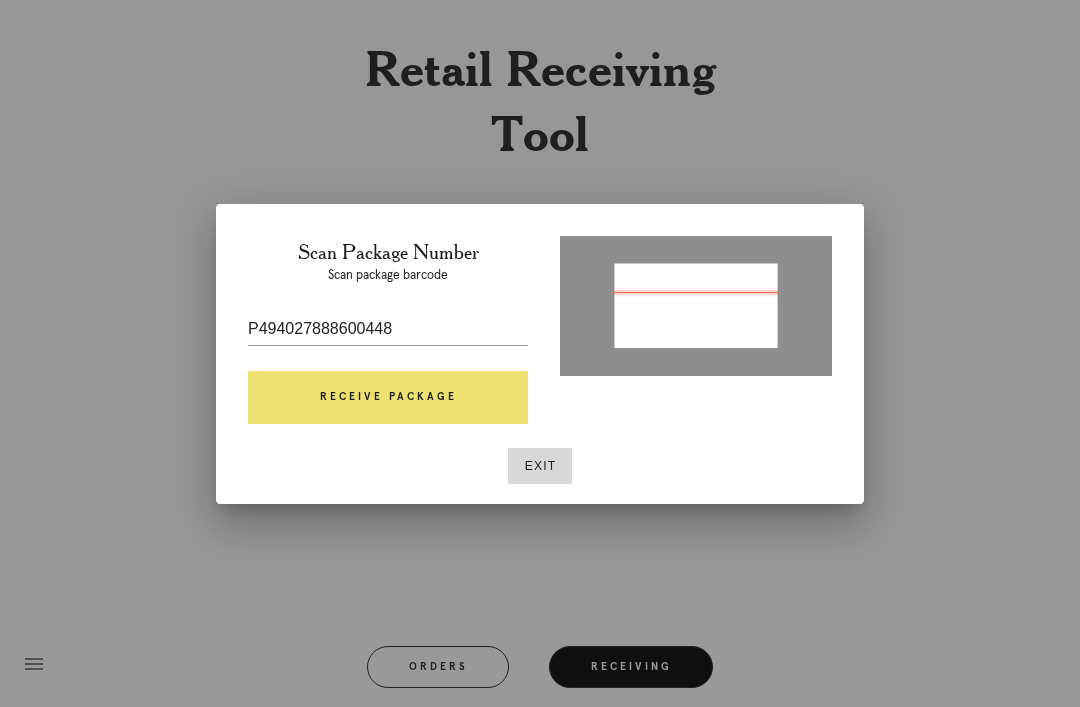 click on "Receive Package" at bounding box center (388, 398) 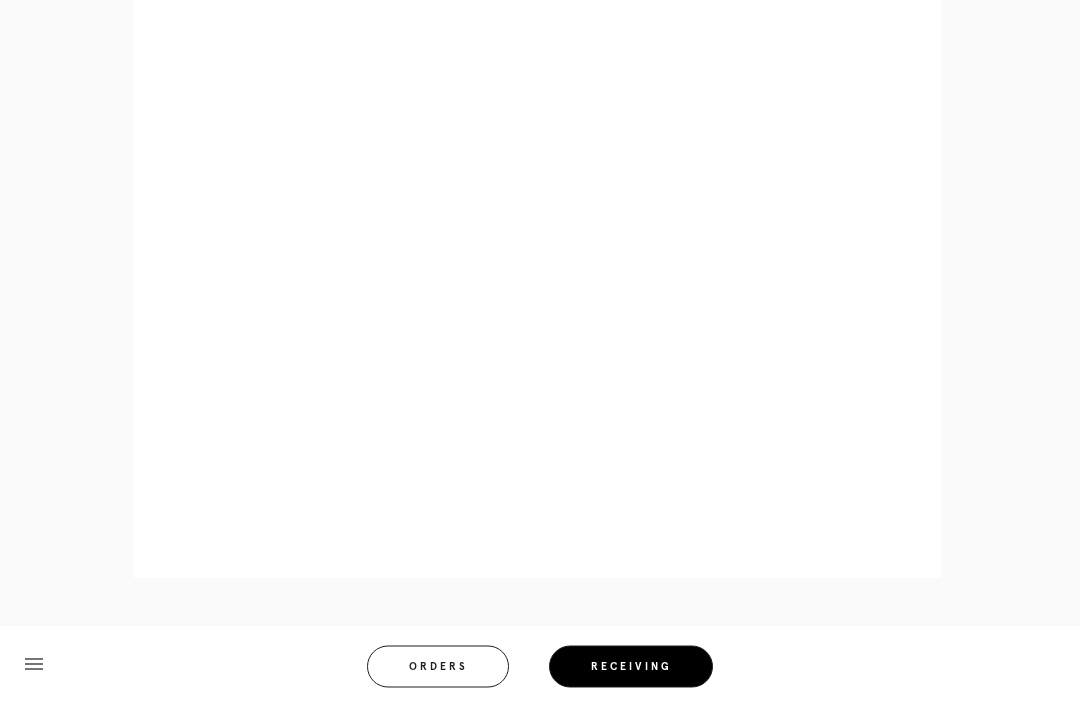 scroll, scrollTop: 858, scrollLeft: 0, axis: vertical 